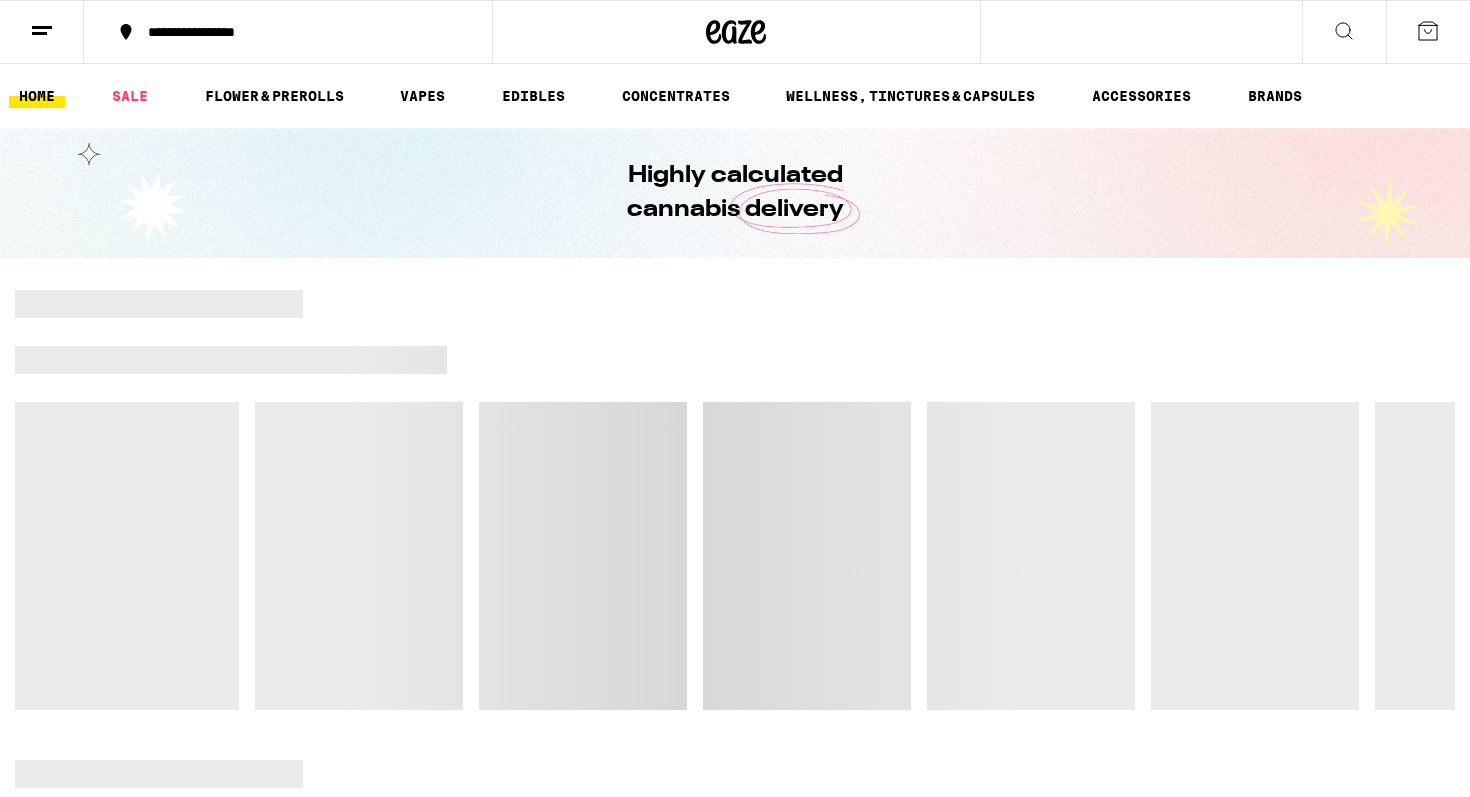 scroll, scrollTop: 0, scrollLeft: 0, axis: both 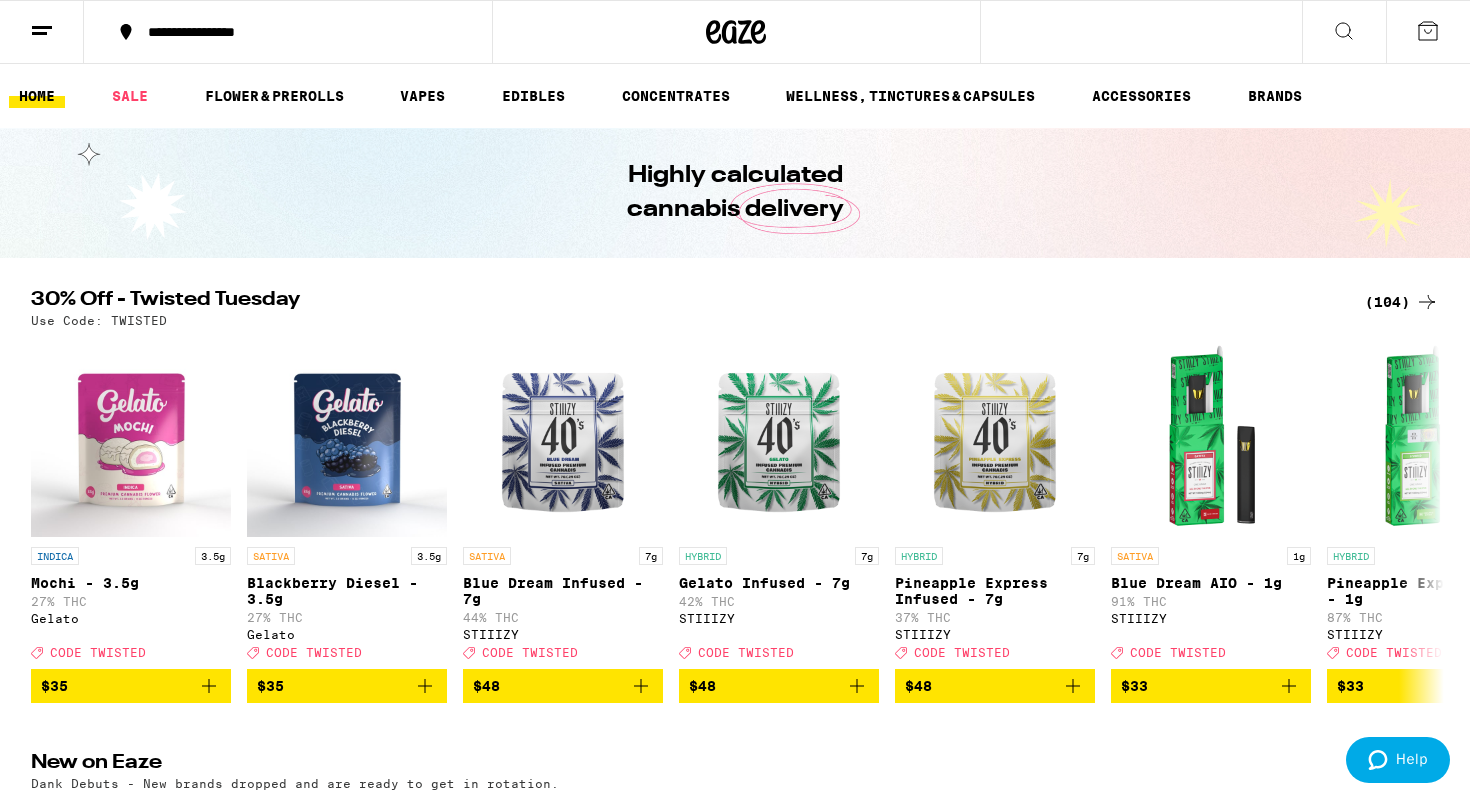 click on "(104)" at bounding box center (1402, 302) 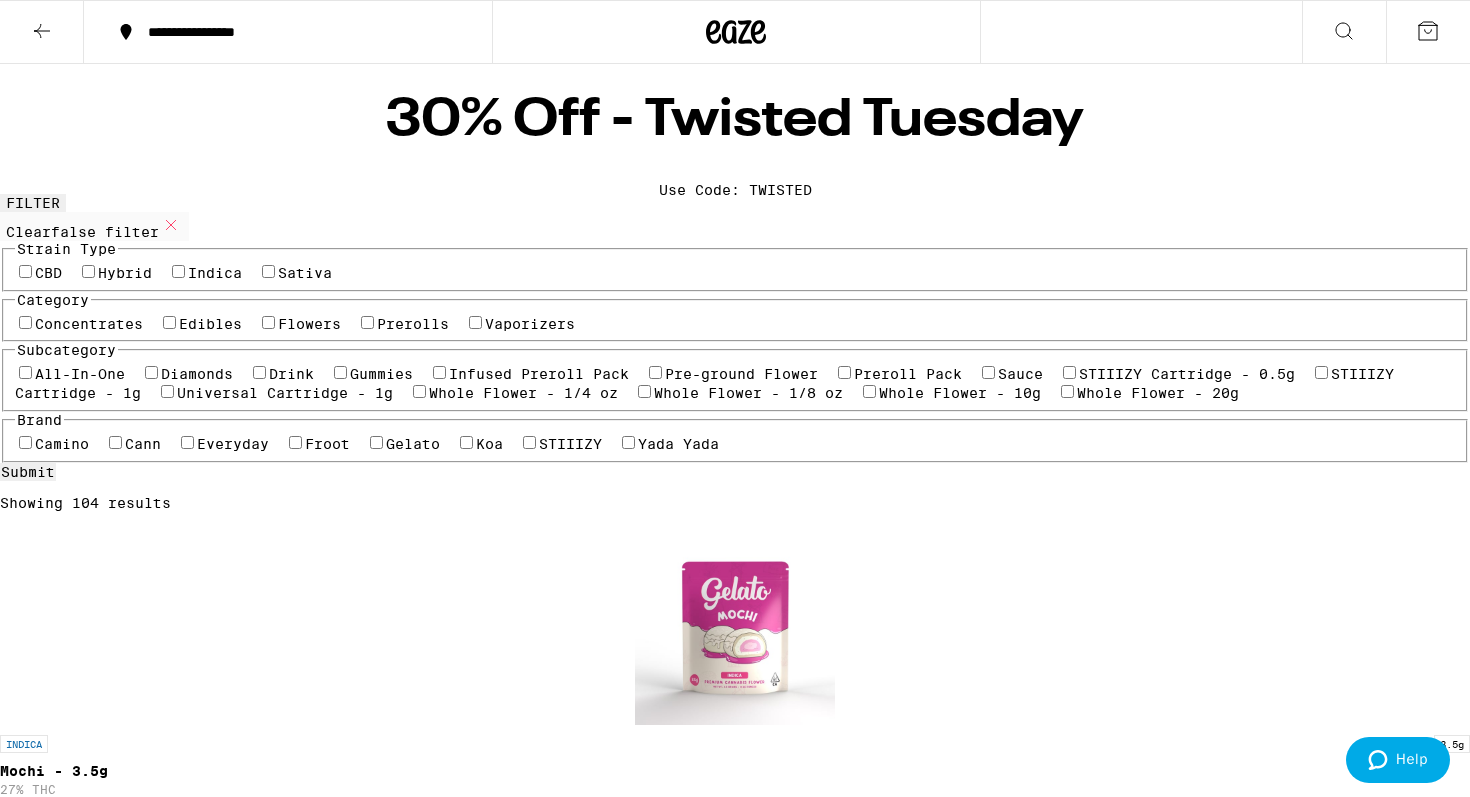 click on "Sativa" at bounding box center [305, 273] 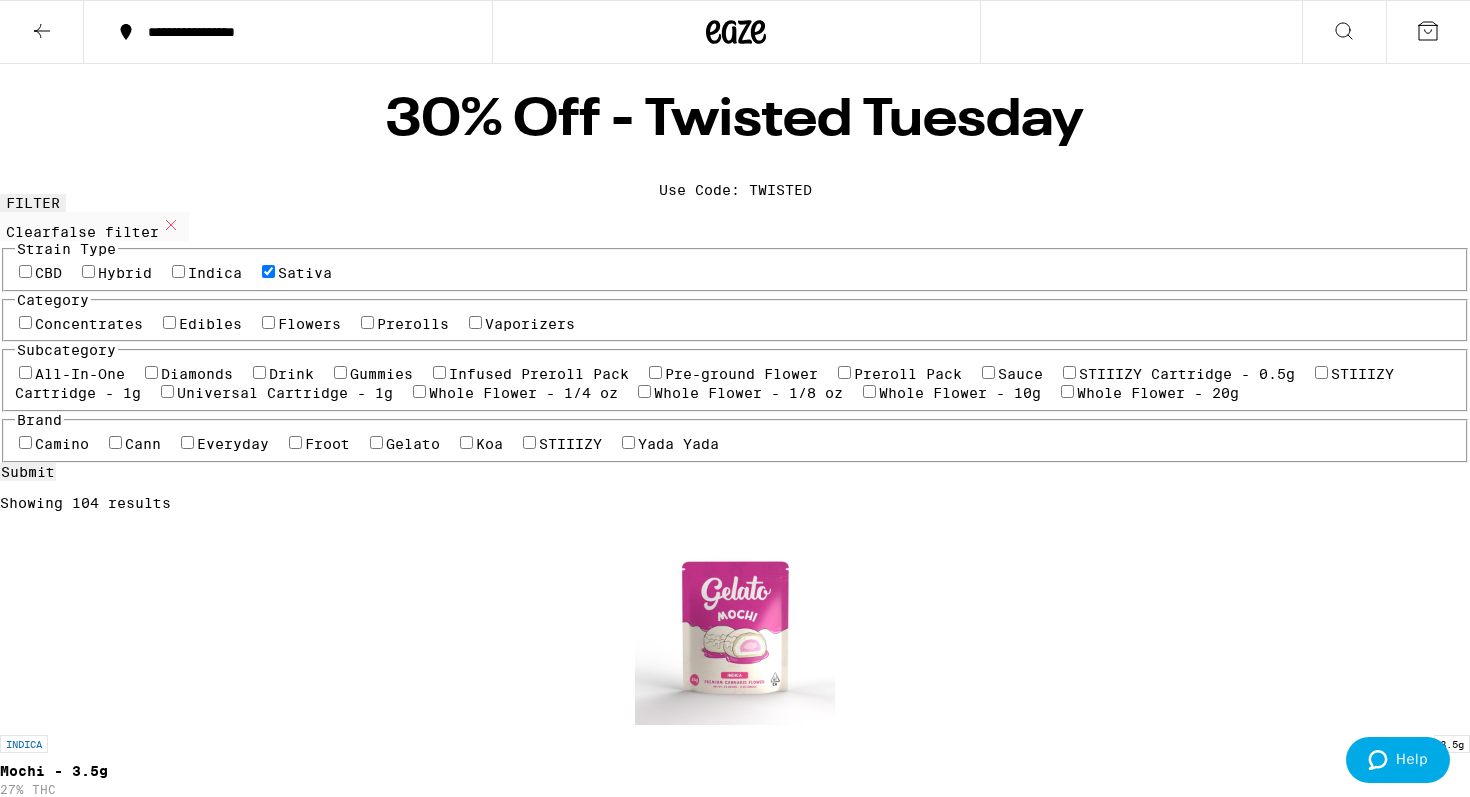 checkbox on "true" 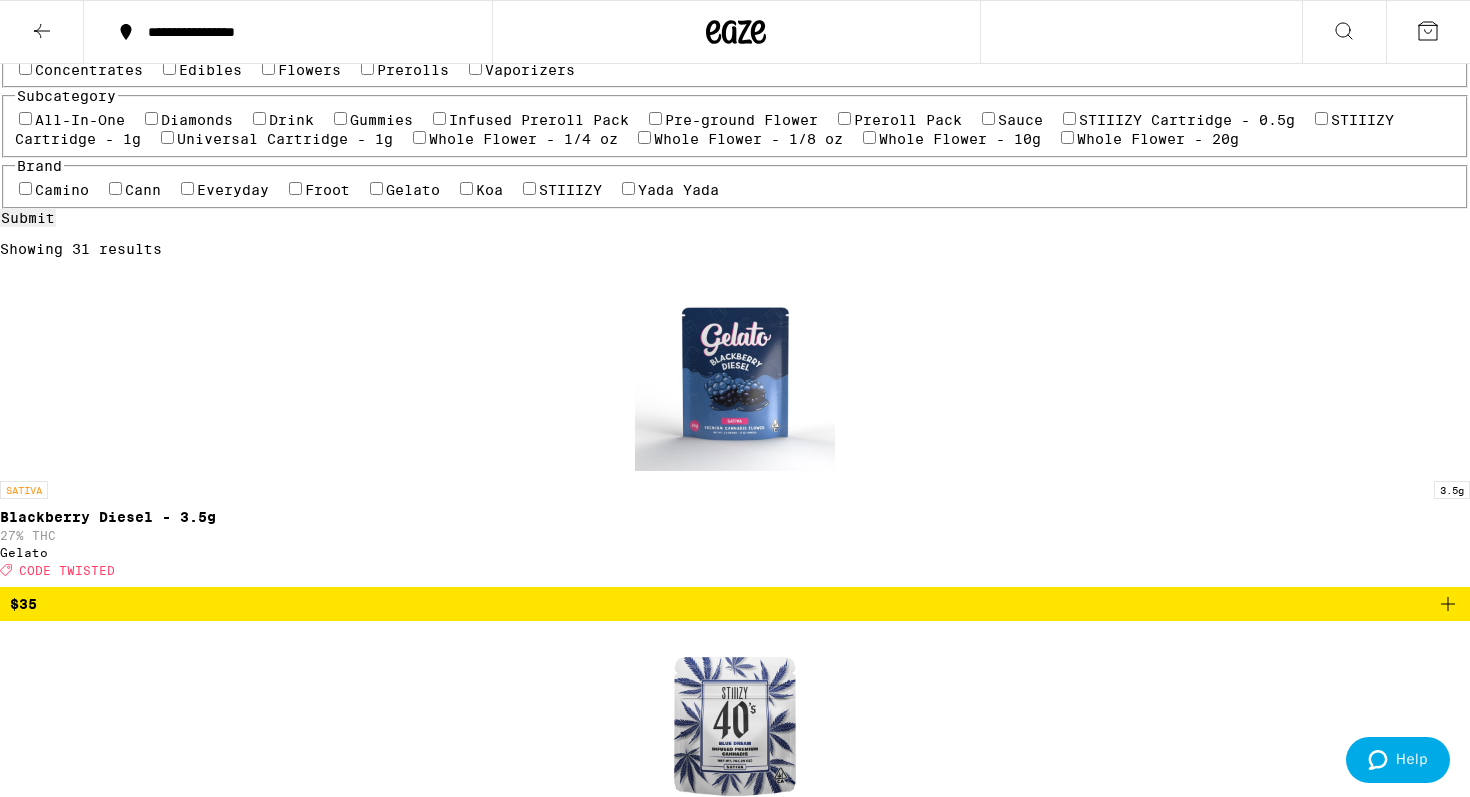 scroll, scrollTop: 195, scrollLeft: 0, axis: vertical 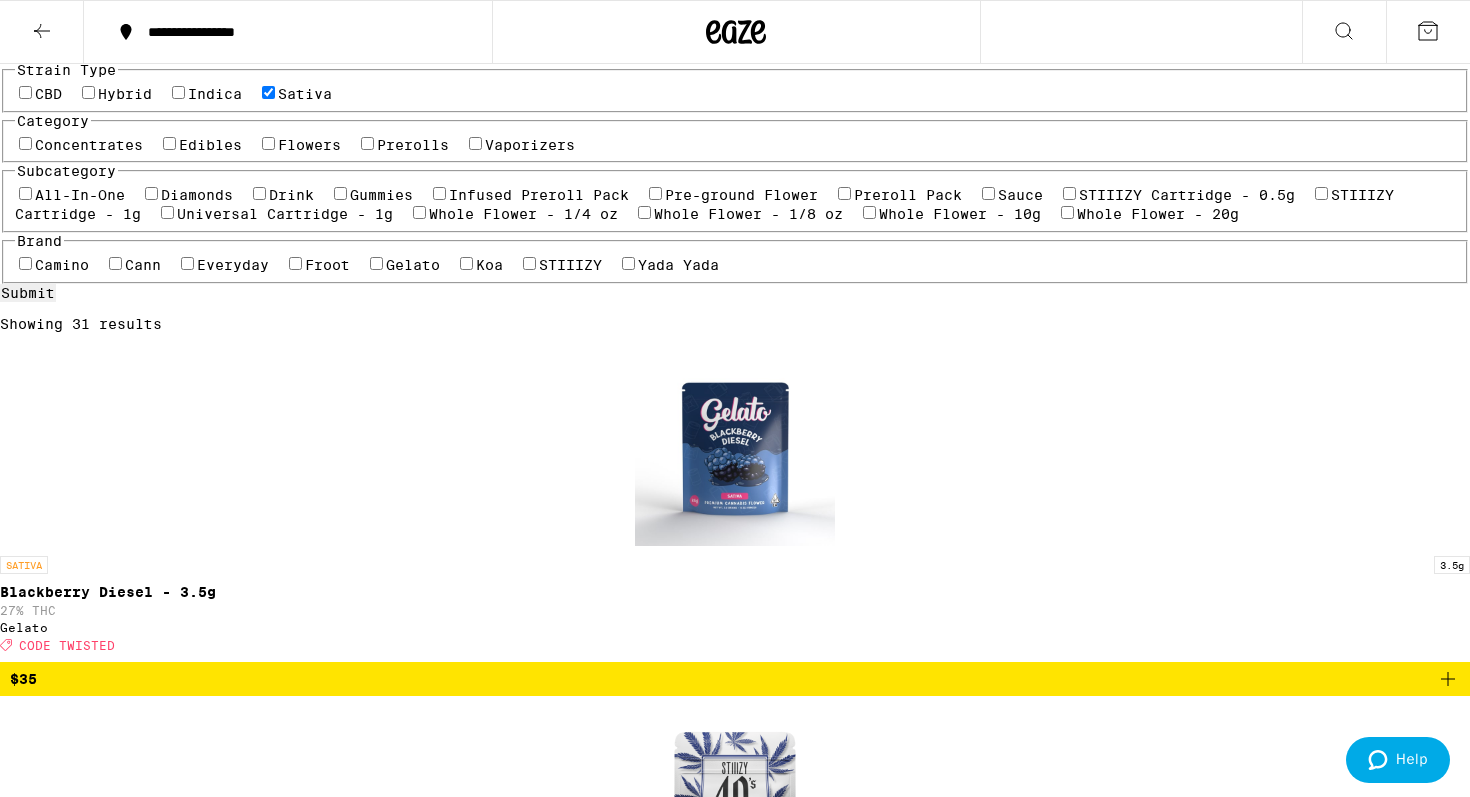 click on "Flowers" at bounding box center [309, 145] 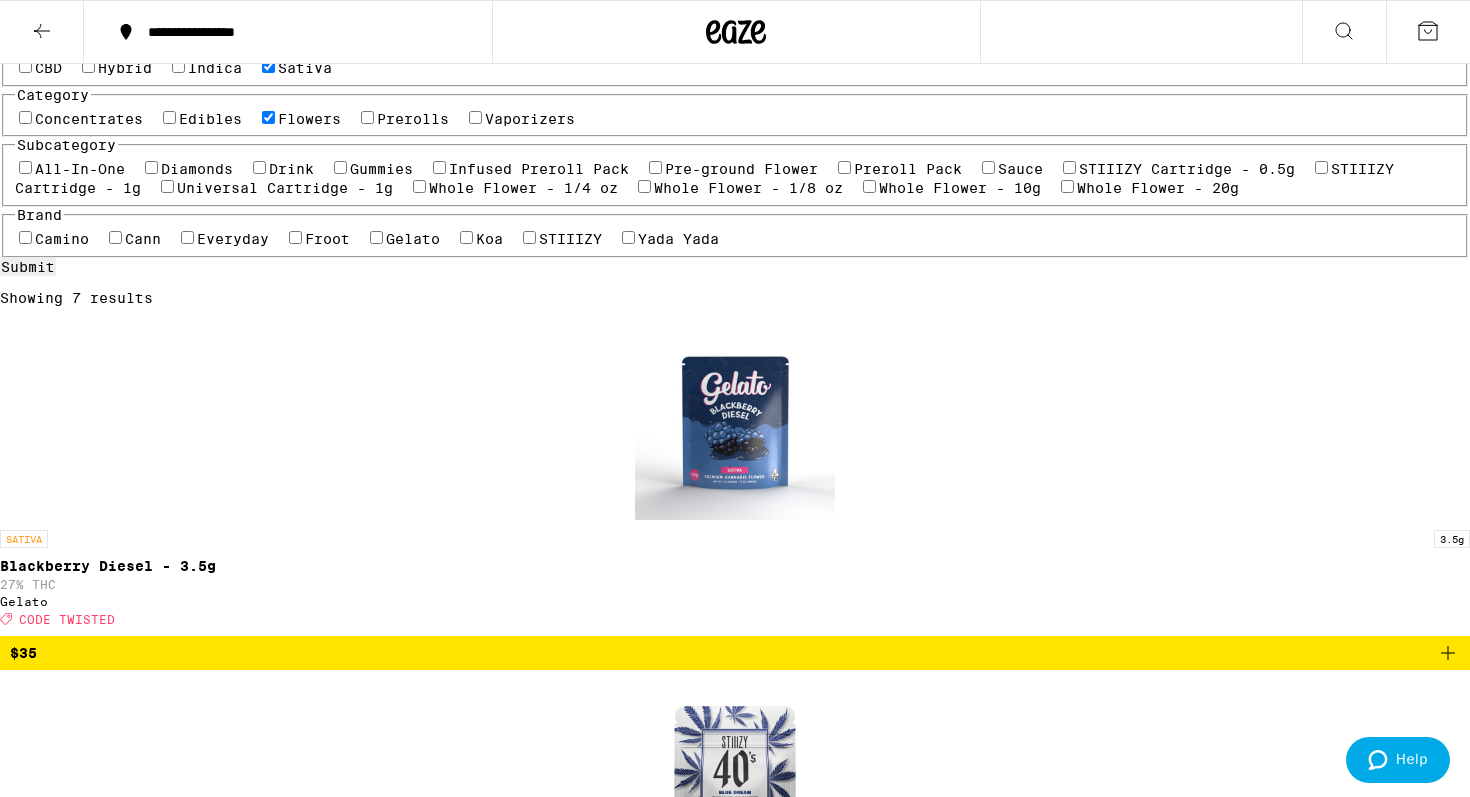 scroll, scrollTop: 194, scrollLeft: 0, axis: vertical 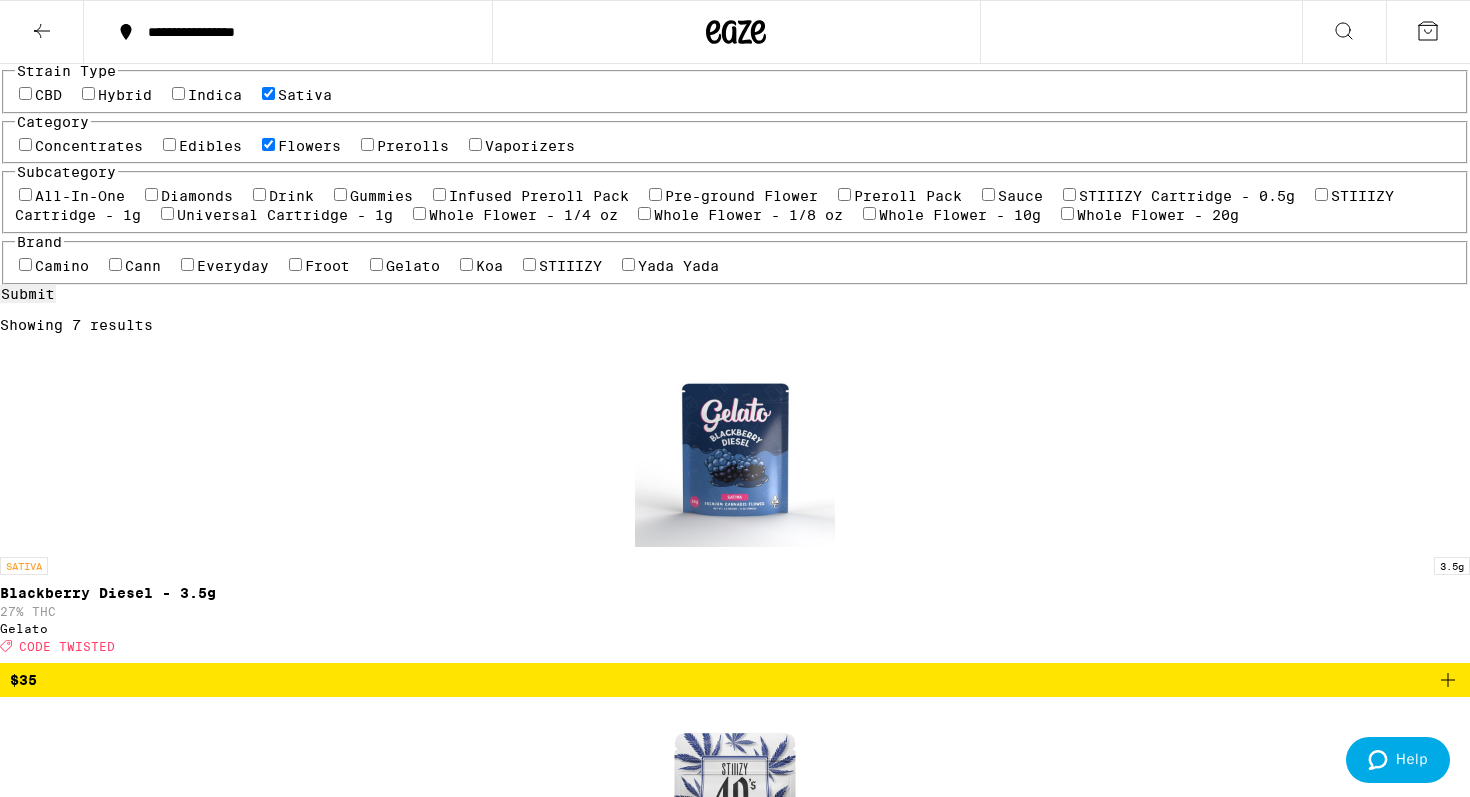 click on "Flowers" at bounding box center (309, 146) 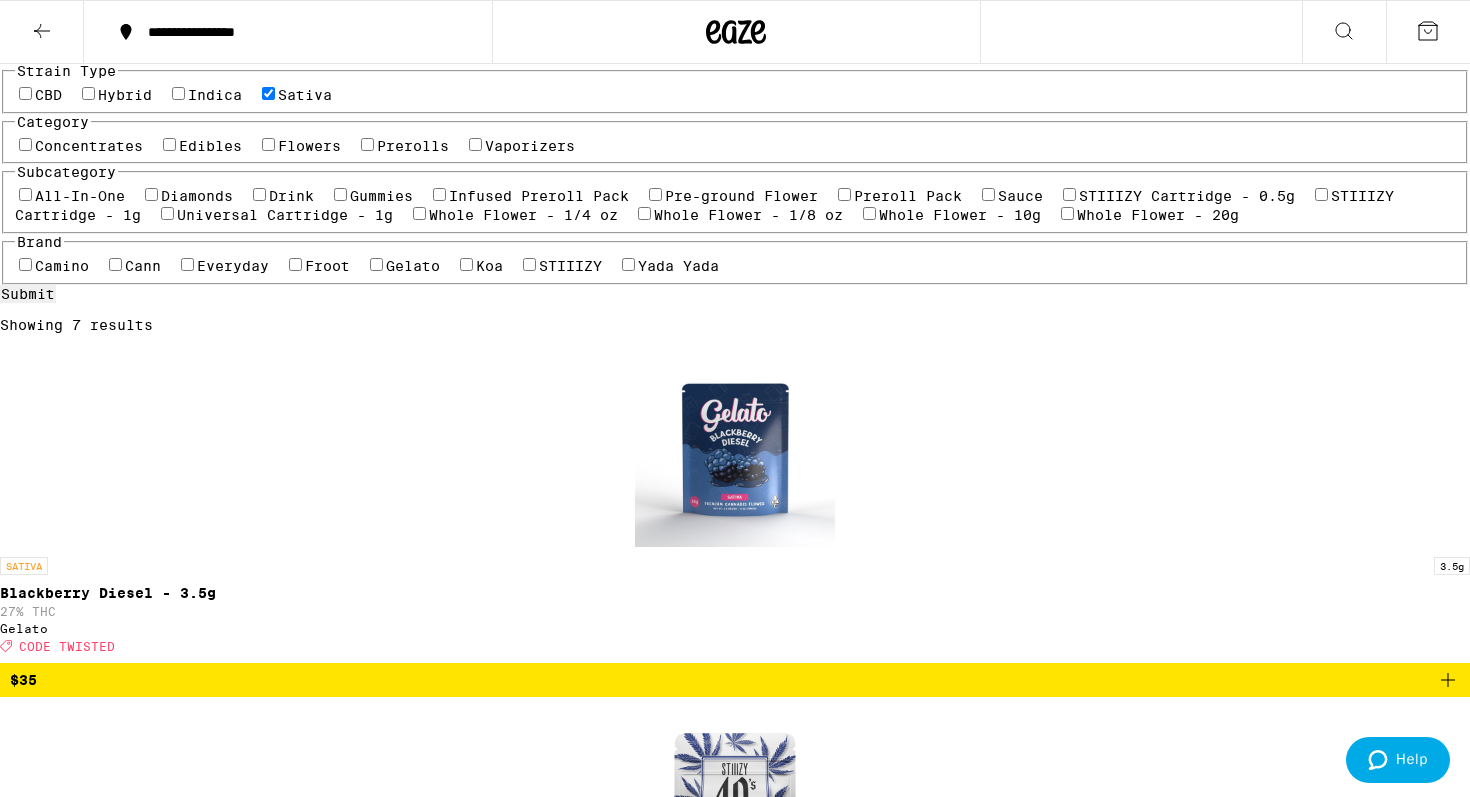 checkbox on "false" 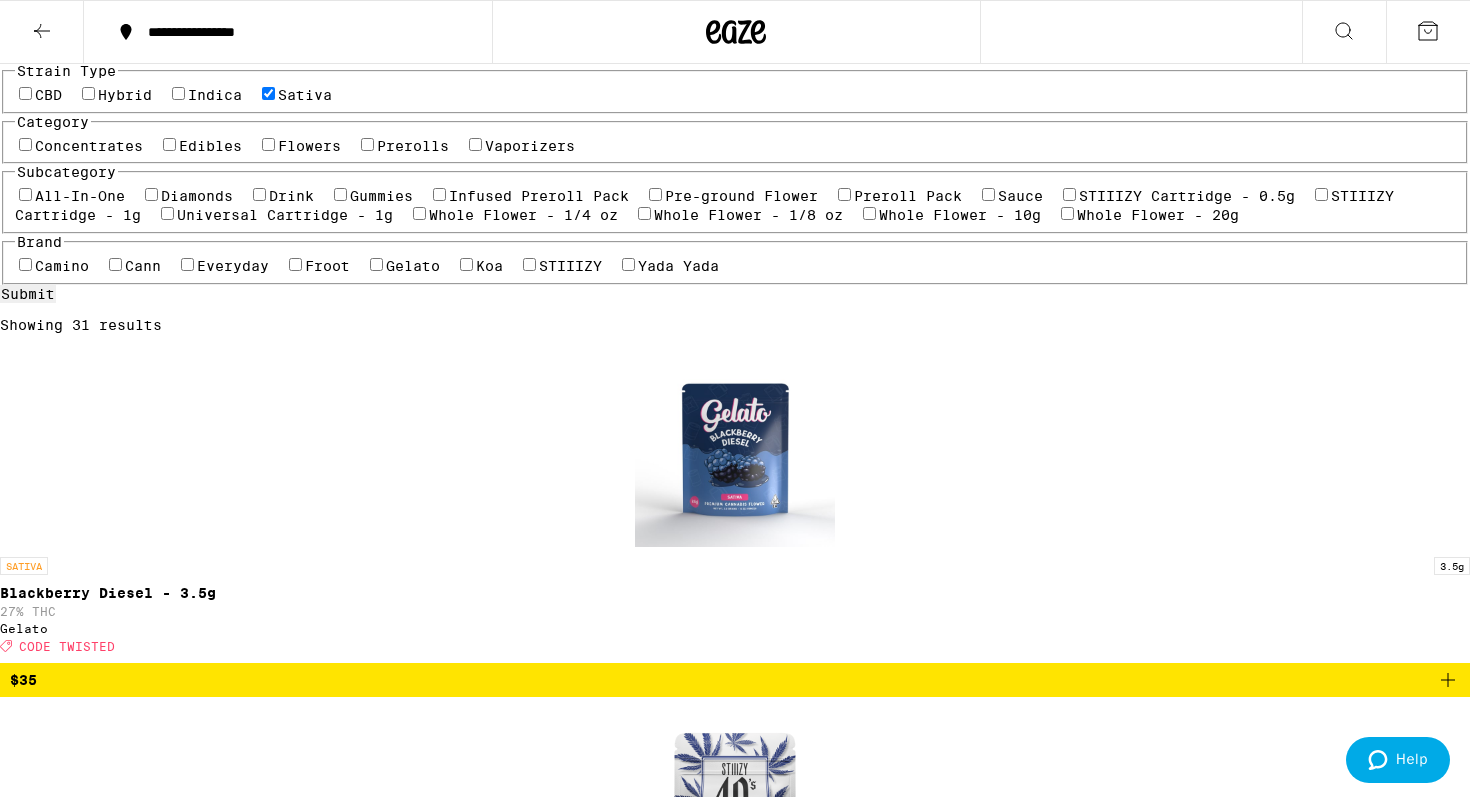 click on "Edibles" at bounding box center (210, 146) 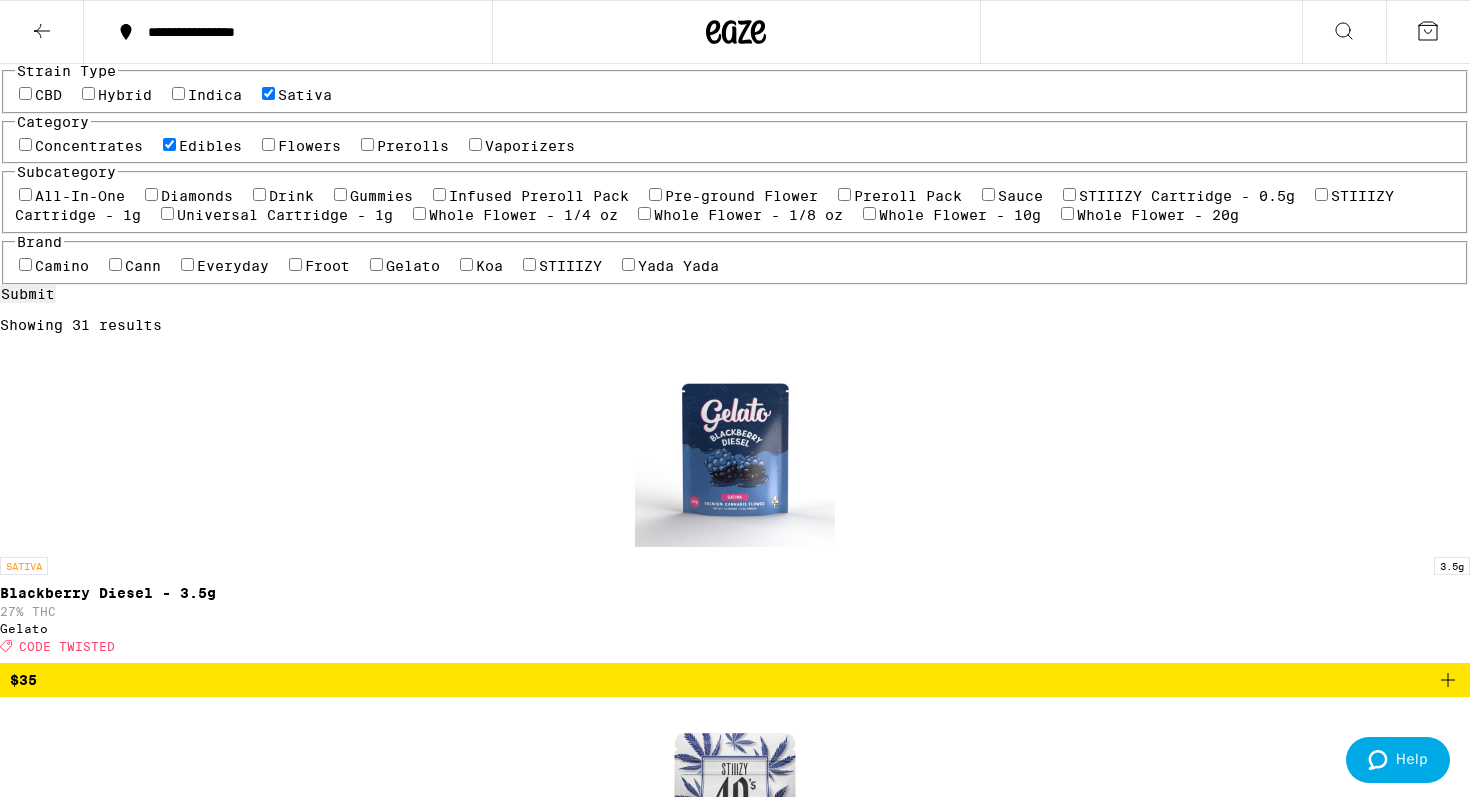 checkbox on "true" 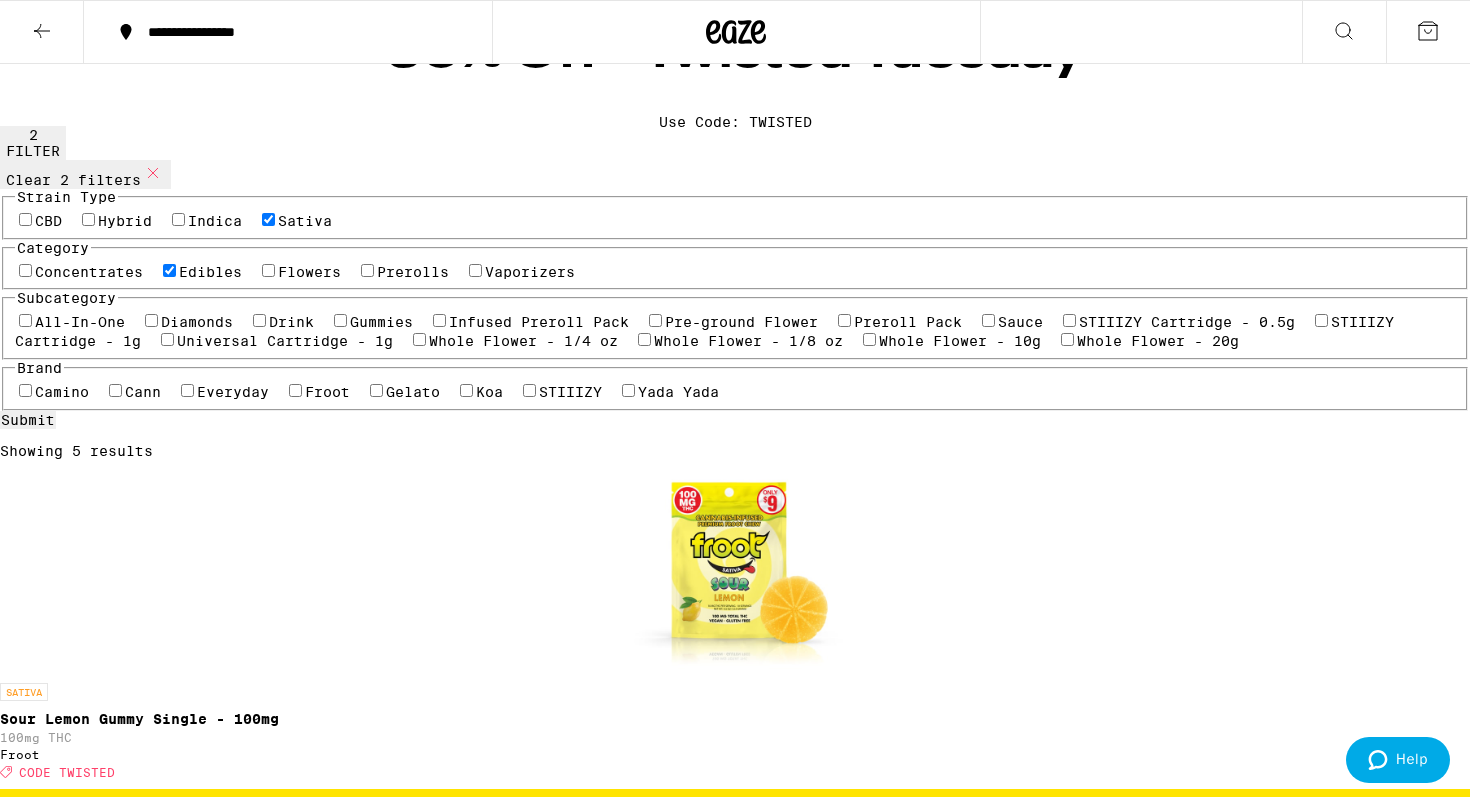 scroll, scrollTop: 64, scrollLeft: 0, axis: vertical 